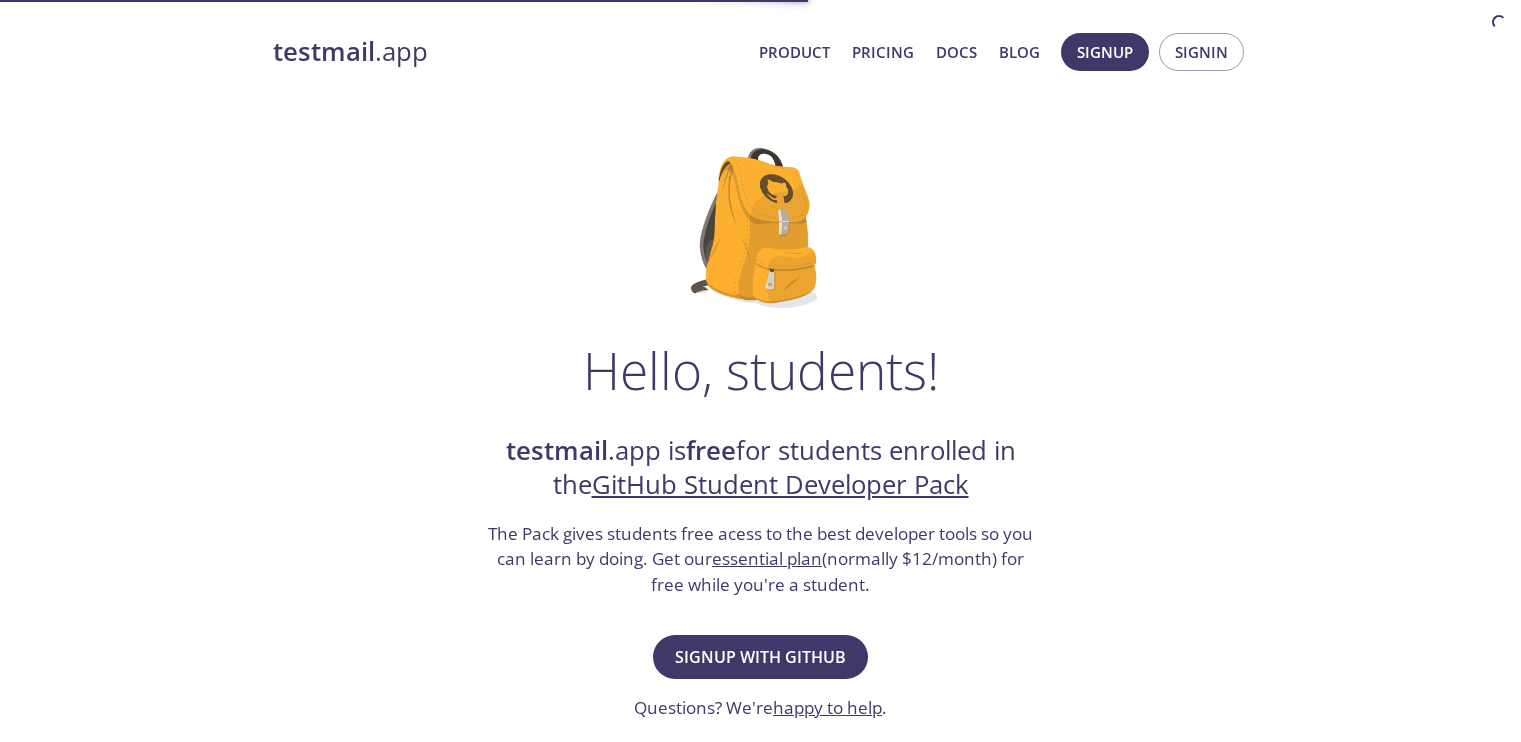scroll, scrollTop: 0, scrollLeft: 0, axis: both 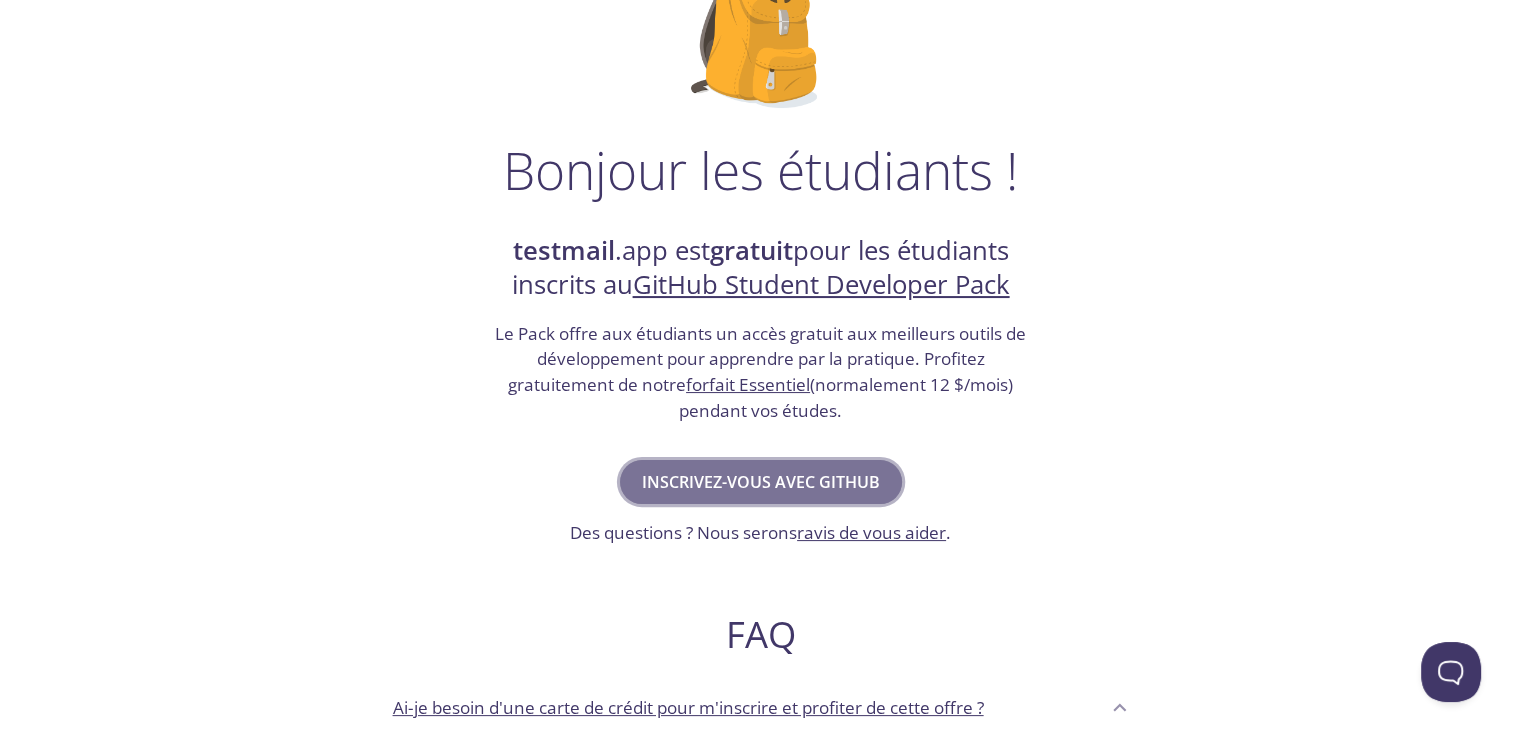 click on "Inscrivez-vous avec GitHub" at bounding box center (761, 482) 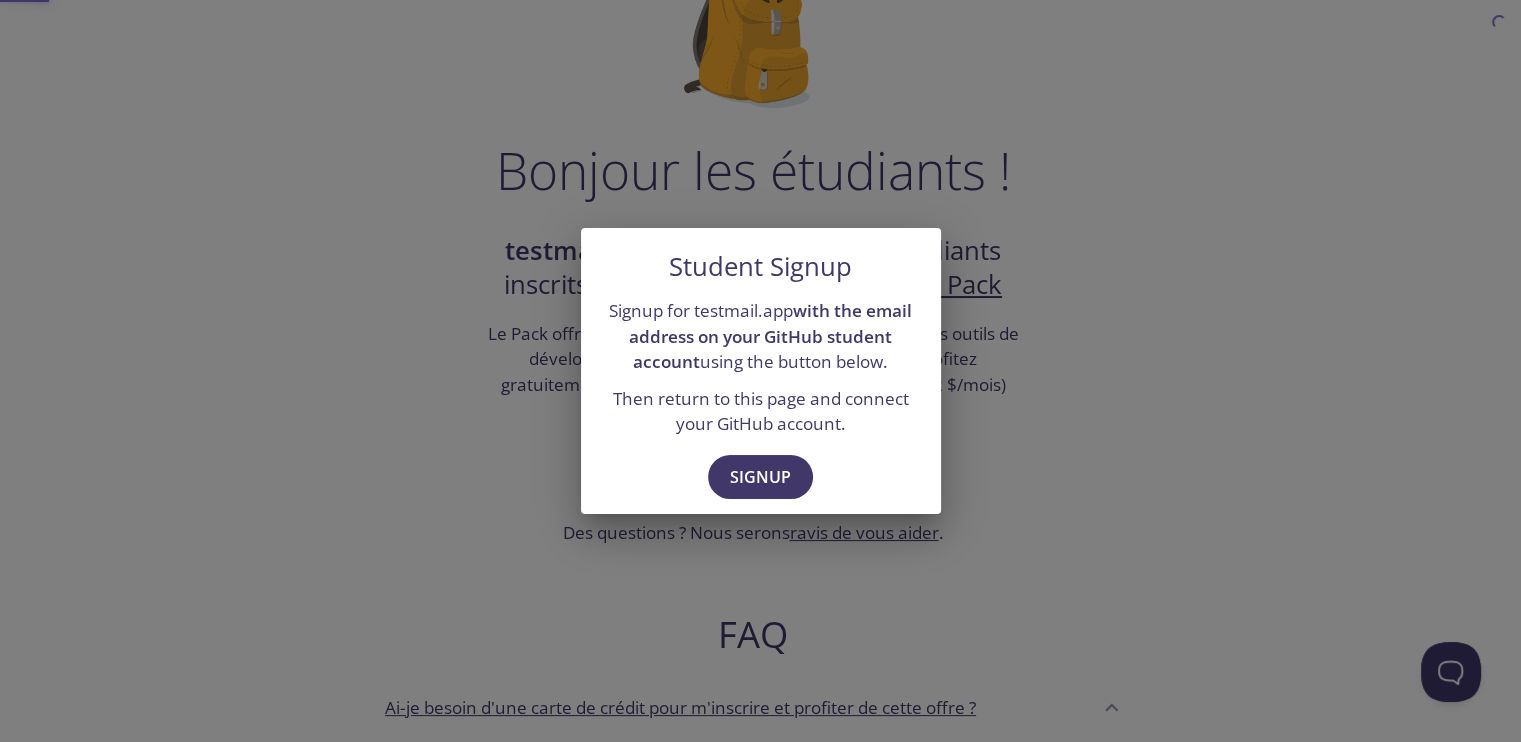 scroll, scrollTop: 0, scrollLeft: 0, axis: both 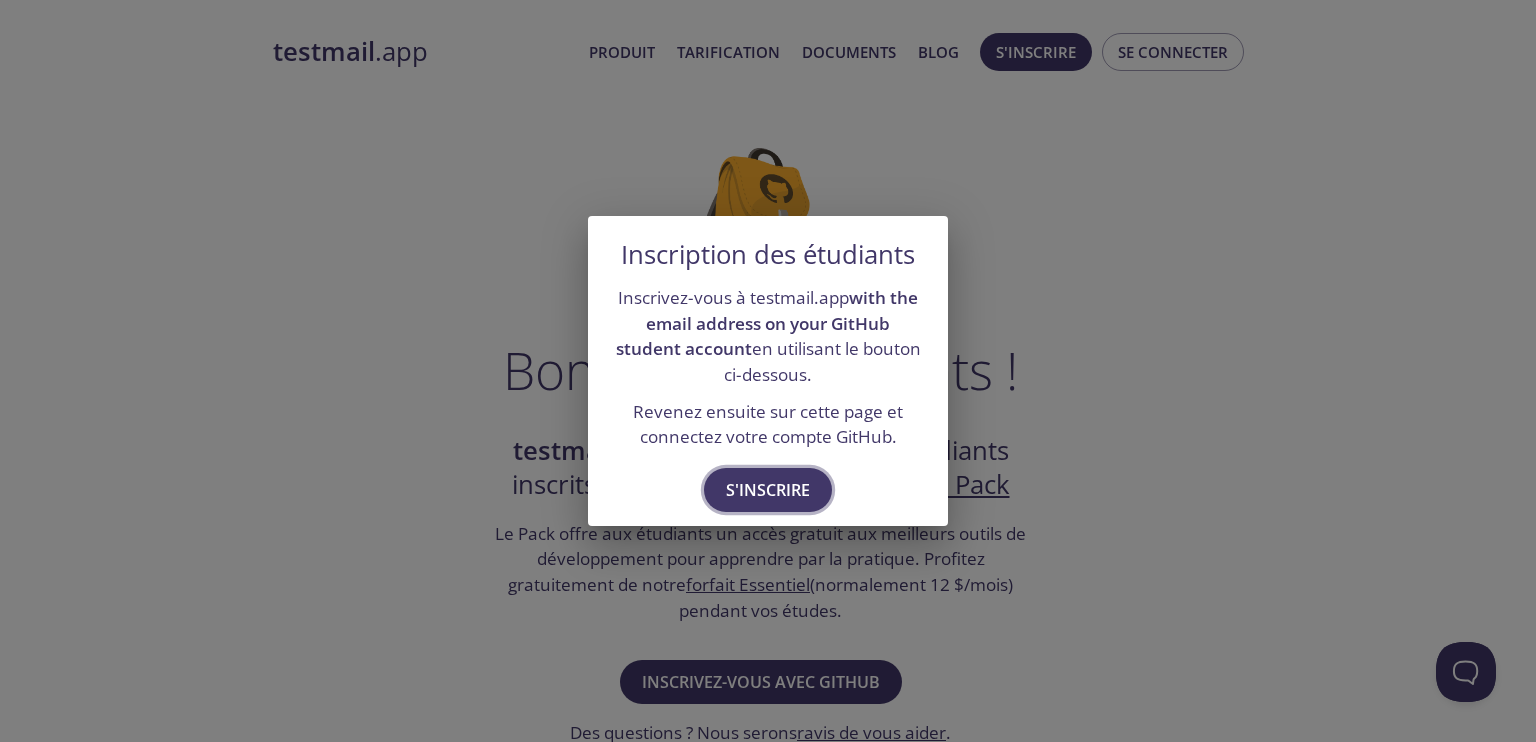 click on "S'inscrire" at bounding box center [768, 490] 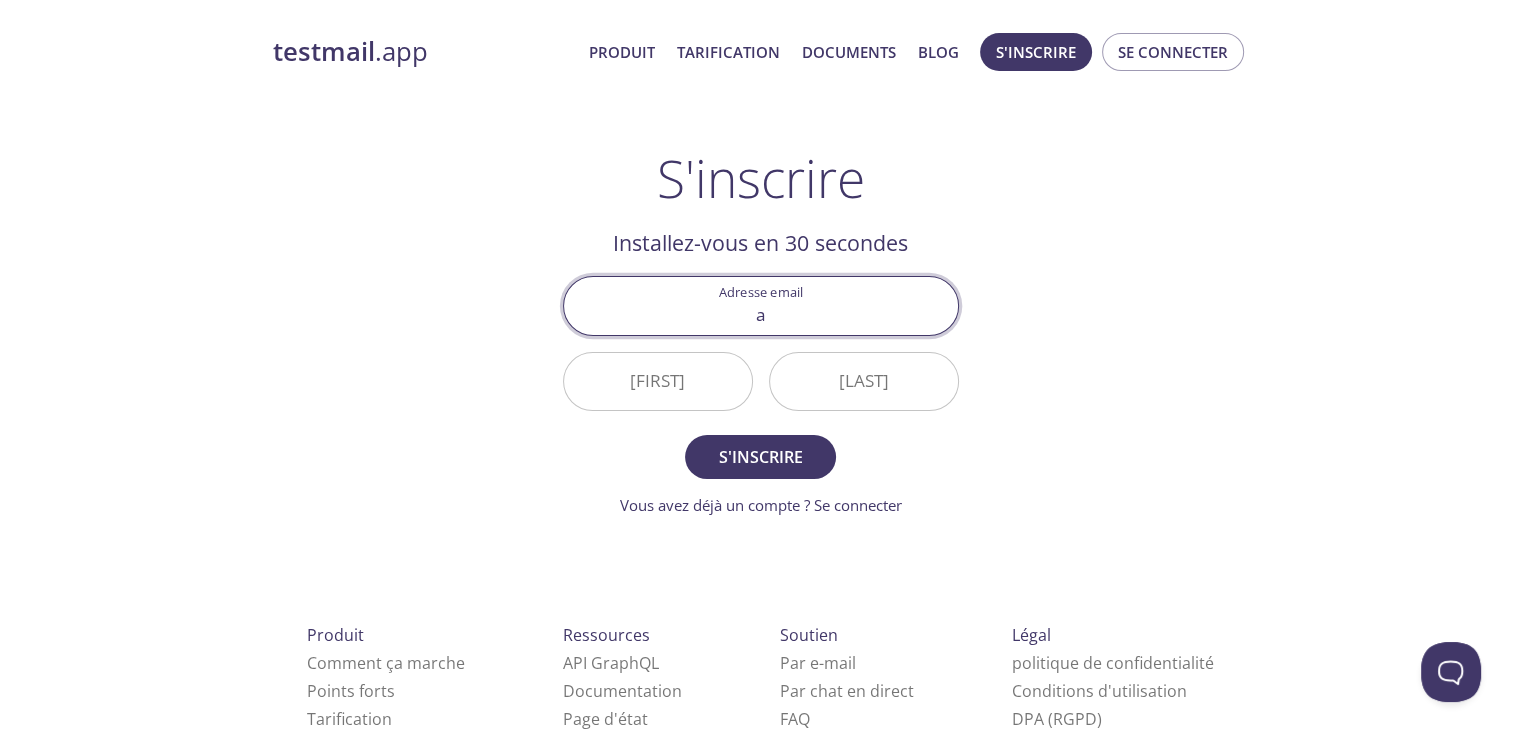 type on "[EMAIL]" 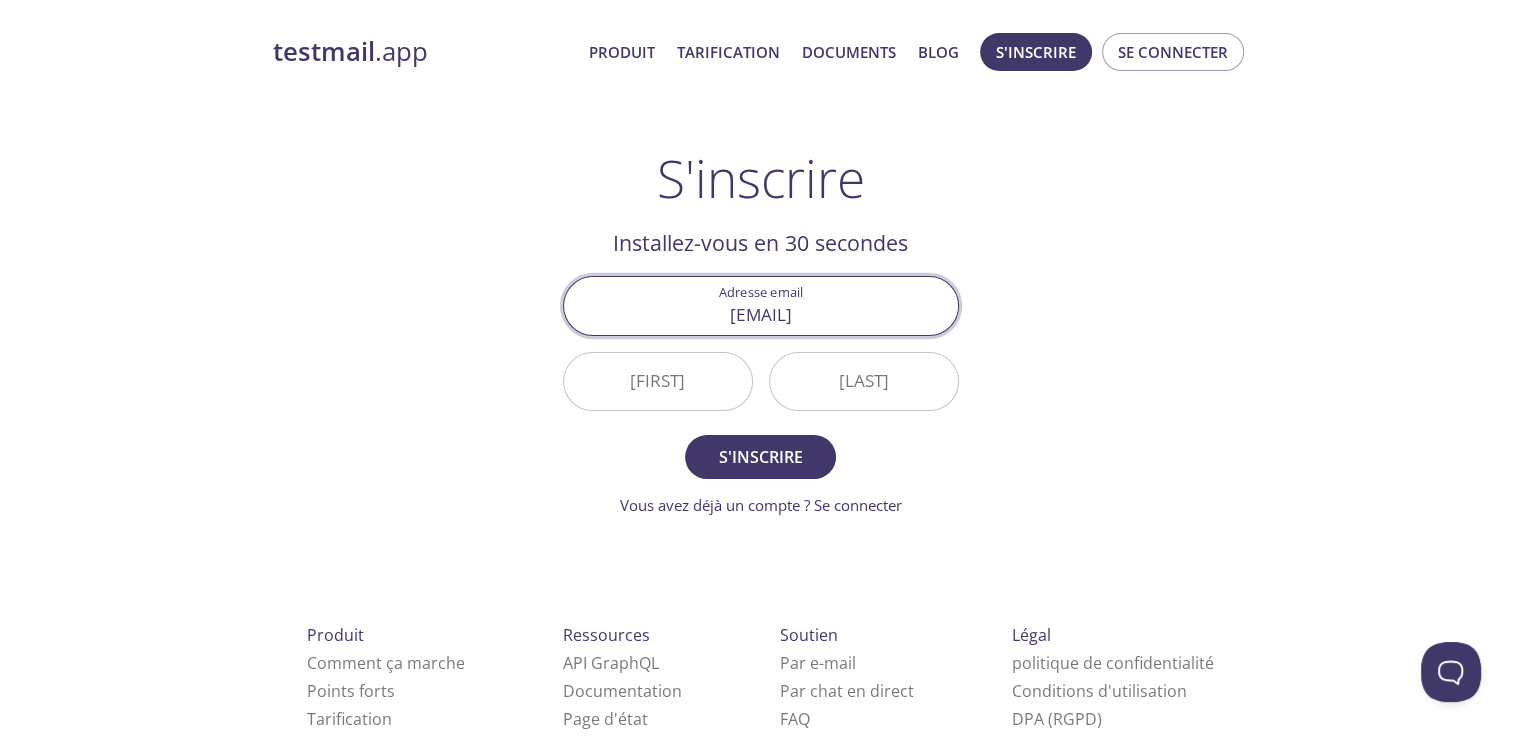 click on "[FIRST]" at bounding box center [658, 381] 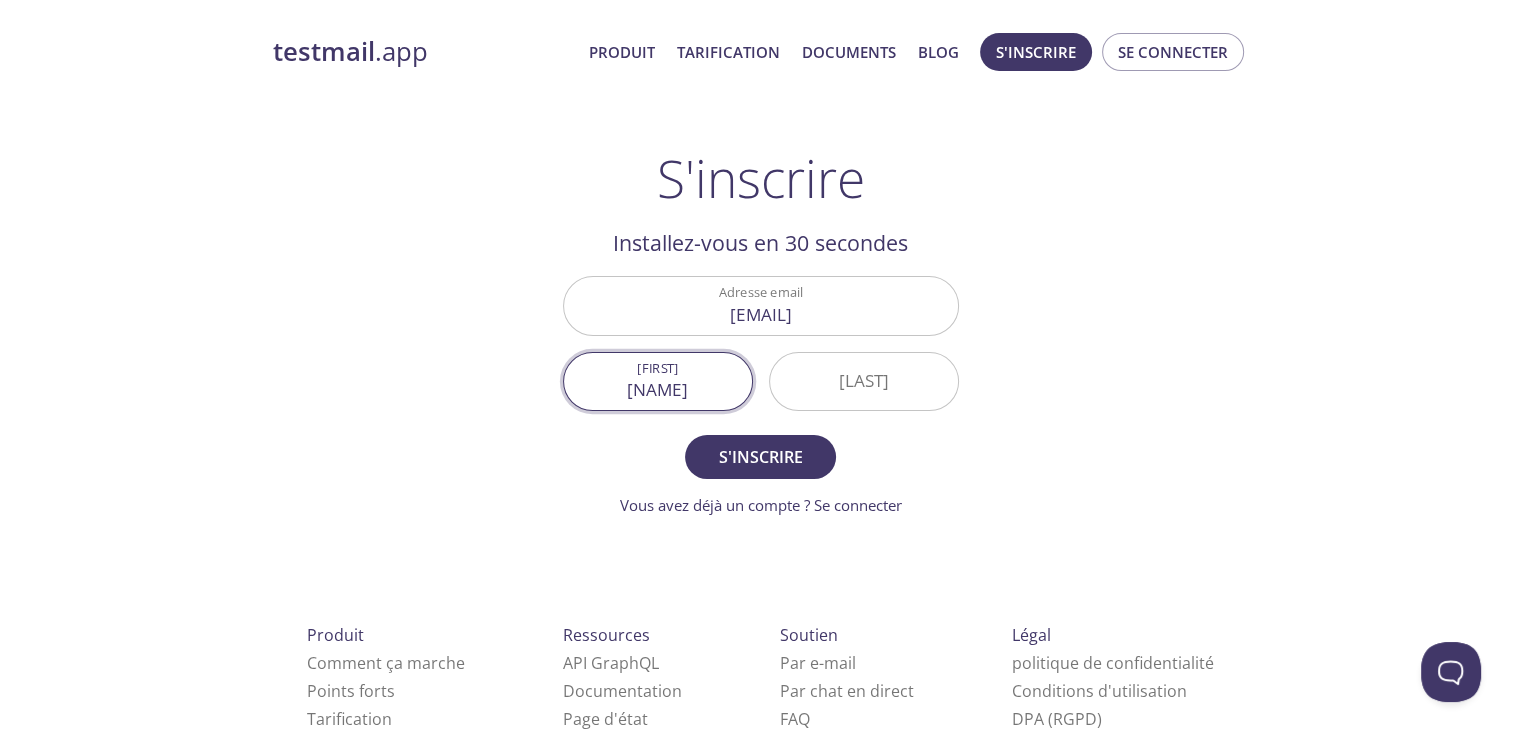 type on "[NAME]" 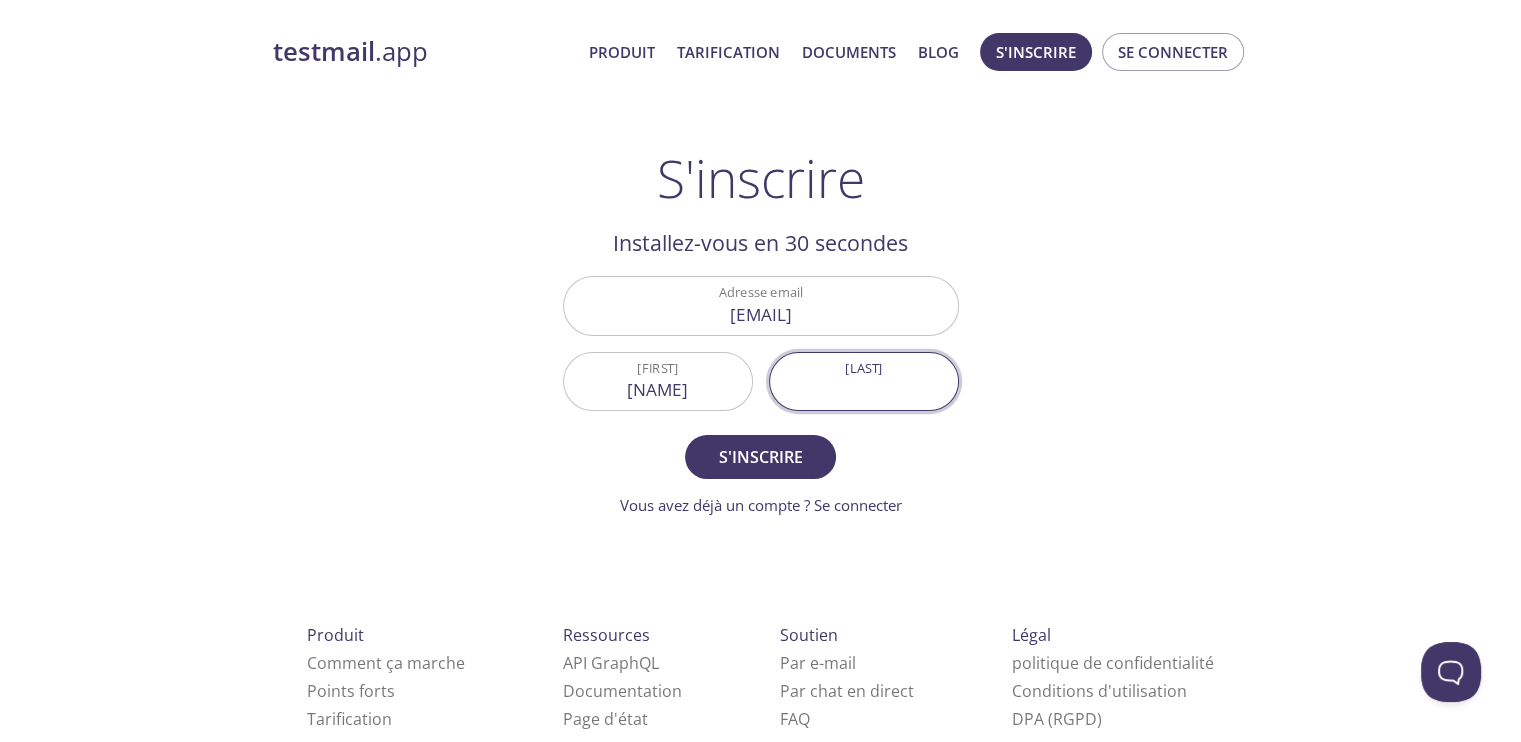 click on "[LAST]" at bounding box center [864, 381] 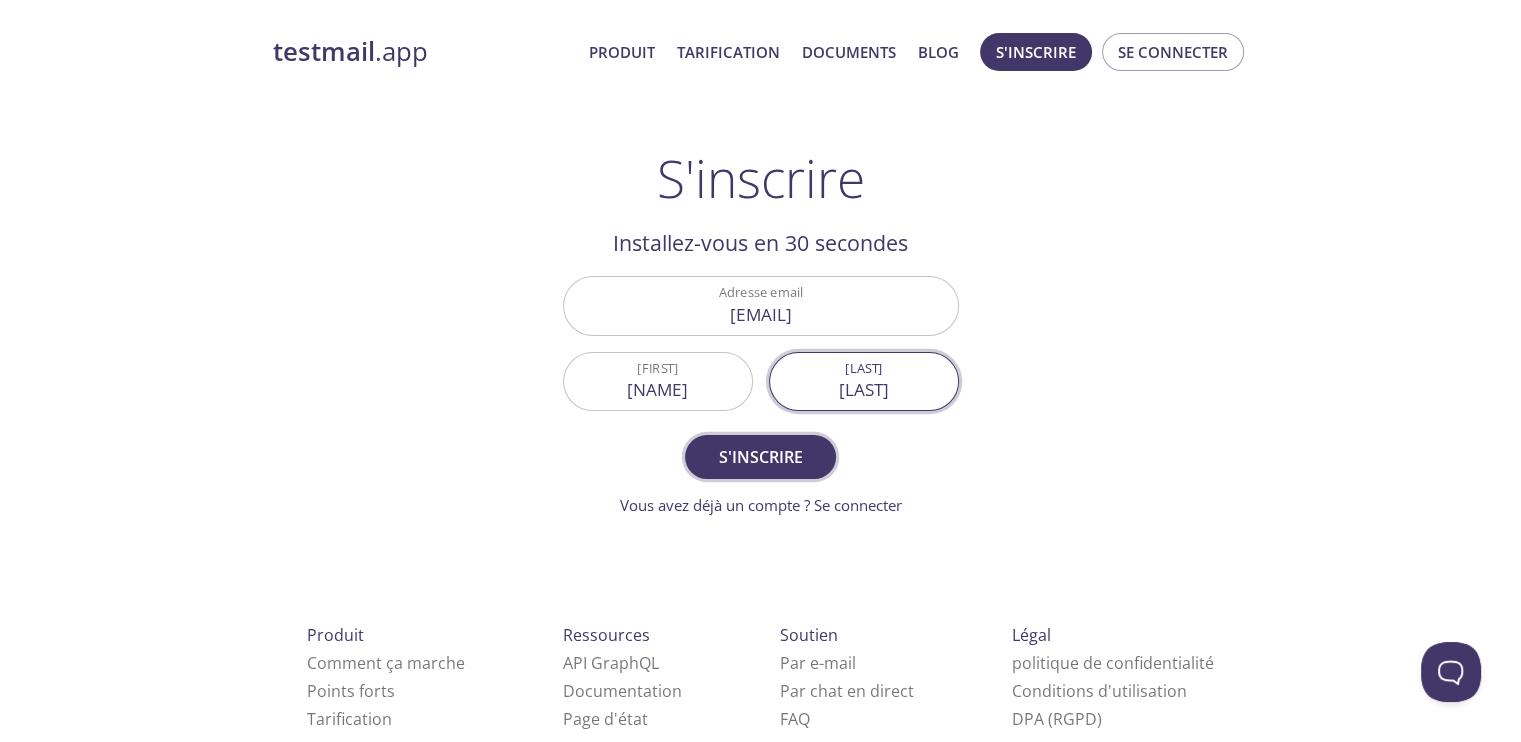 type on "[LAST]" 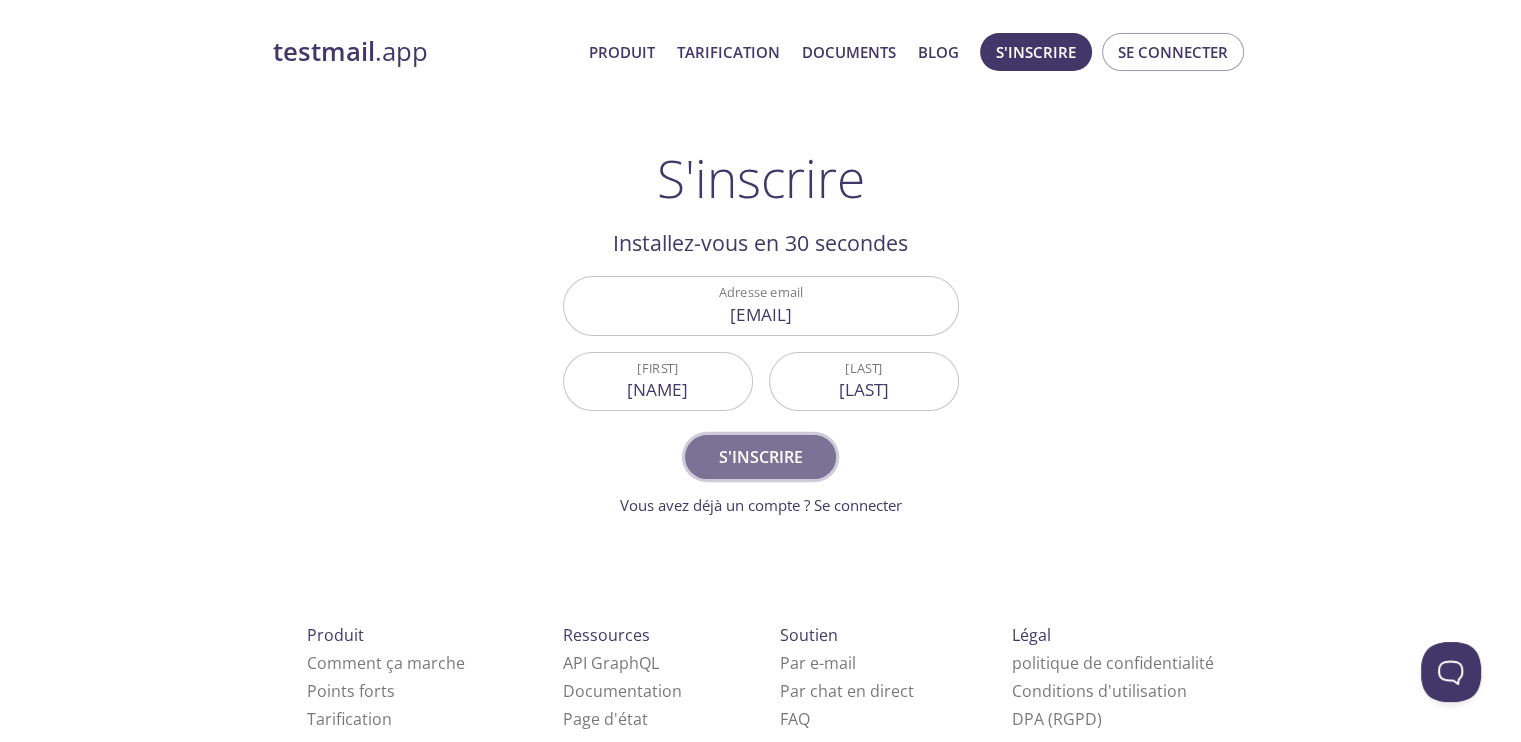 click on "S'inscrire" at bounding box center (761, 457) 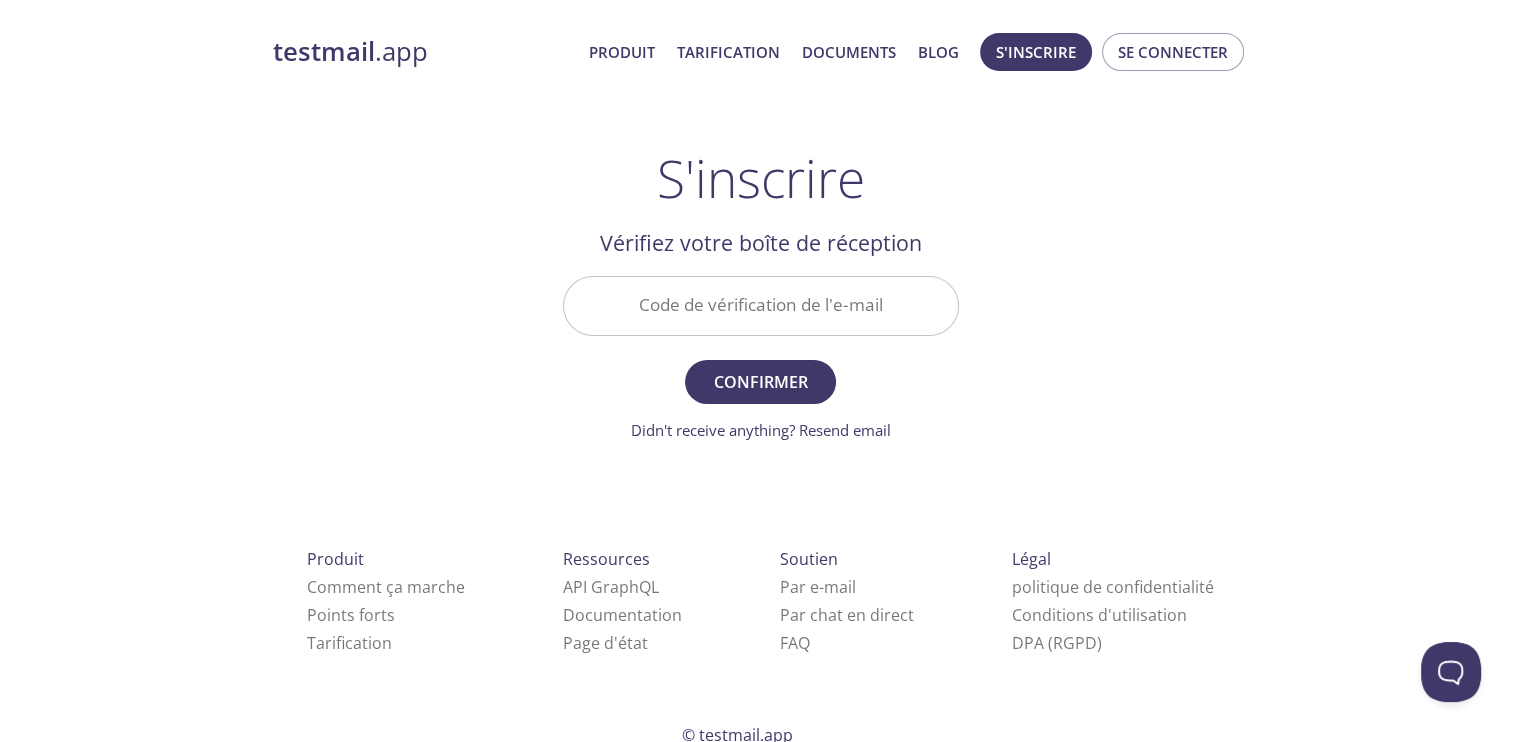 click on "Code de vérification de l'e-mail" at bounding box center (761, 305) 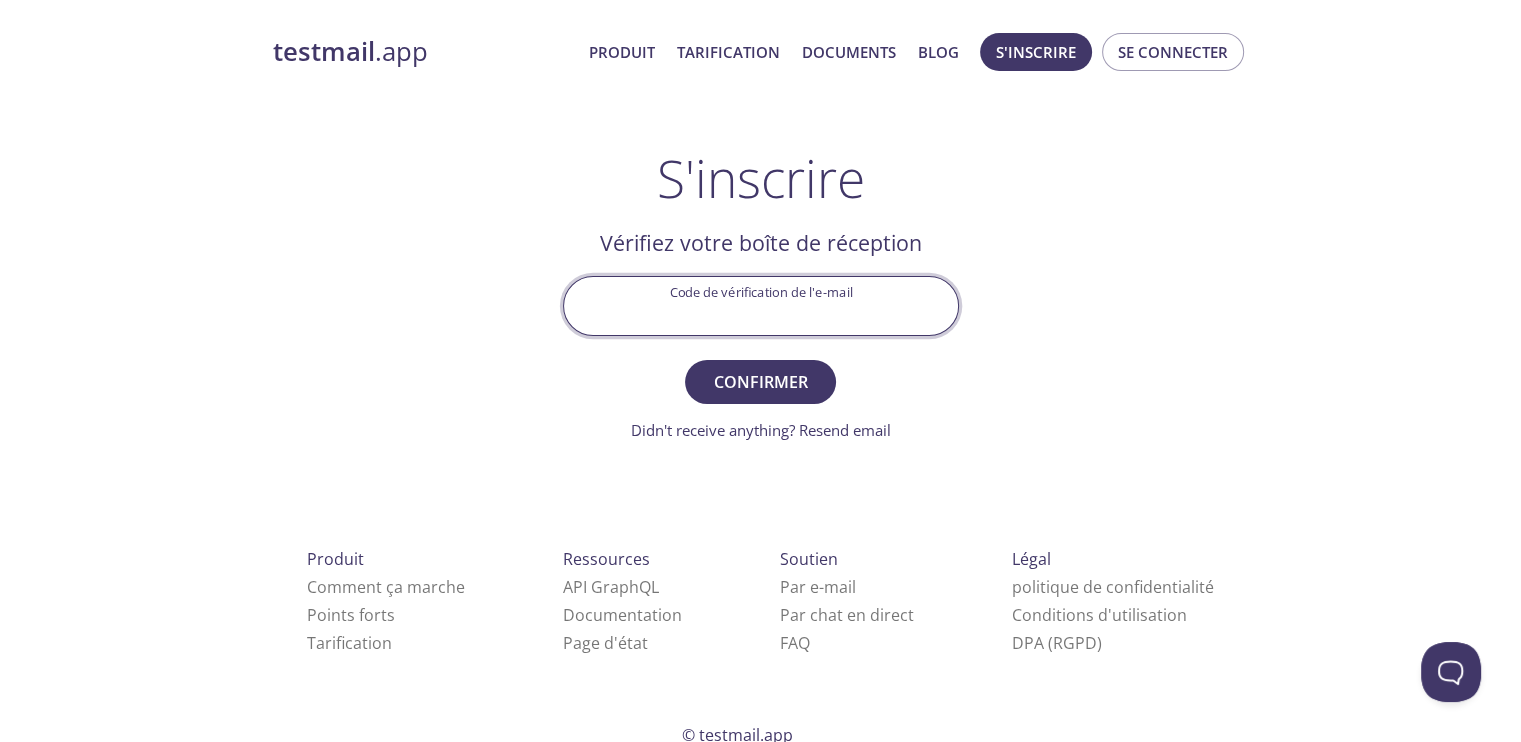 paste on "[RANDOM_STRING]" 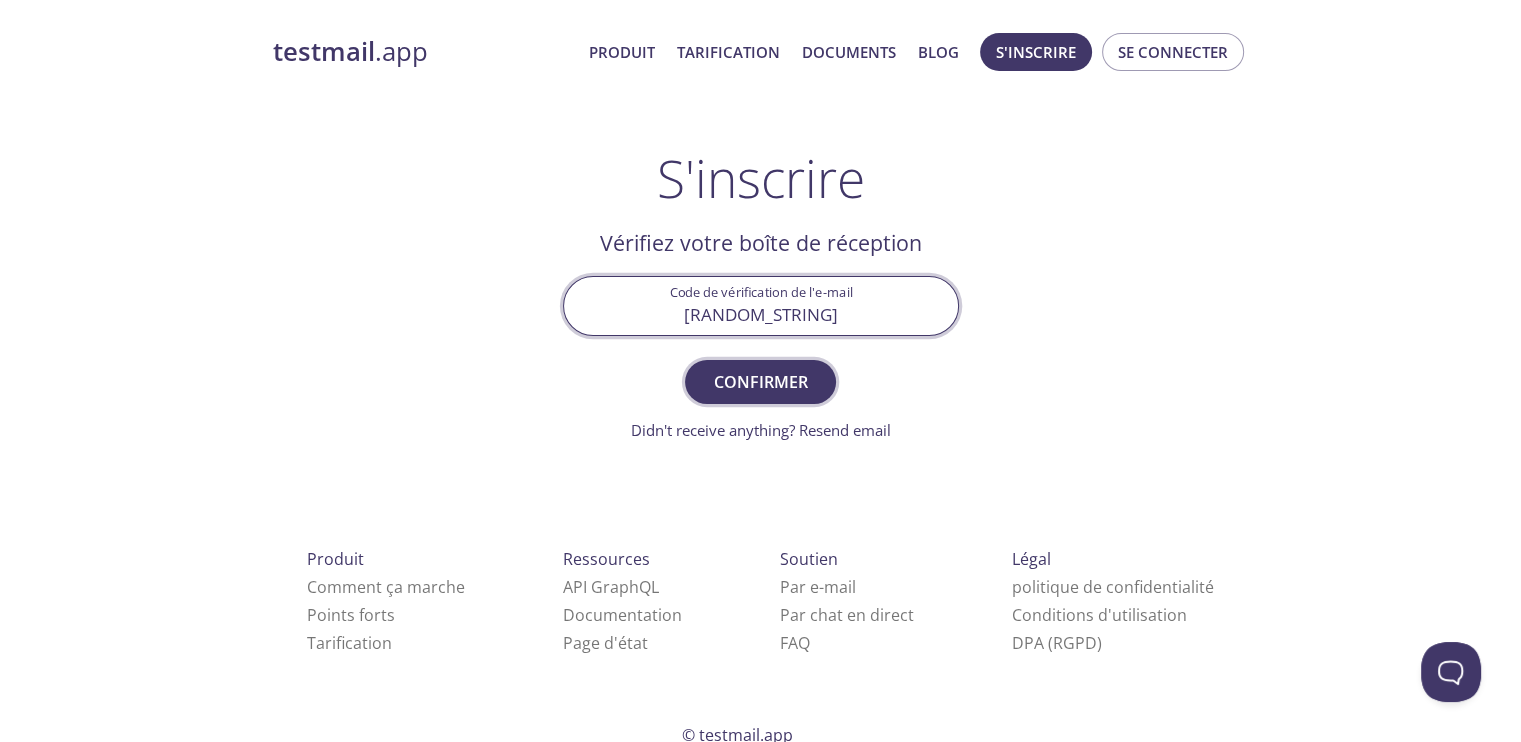 type on "[RANDOM_STRING]" 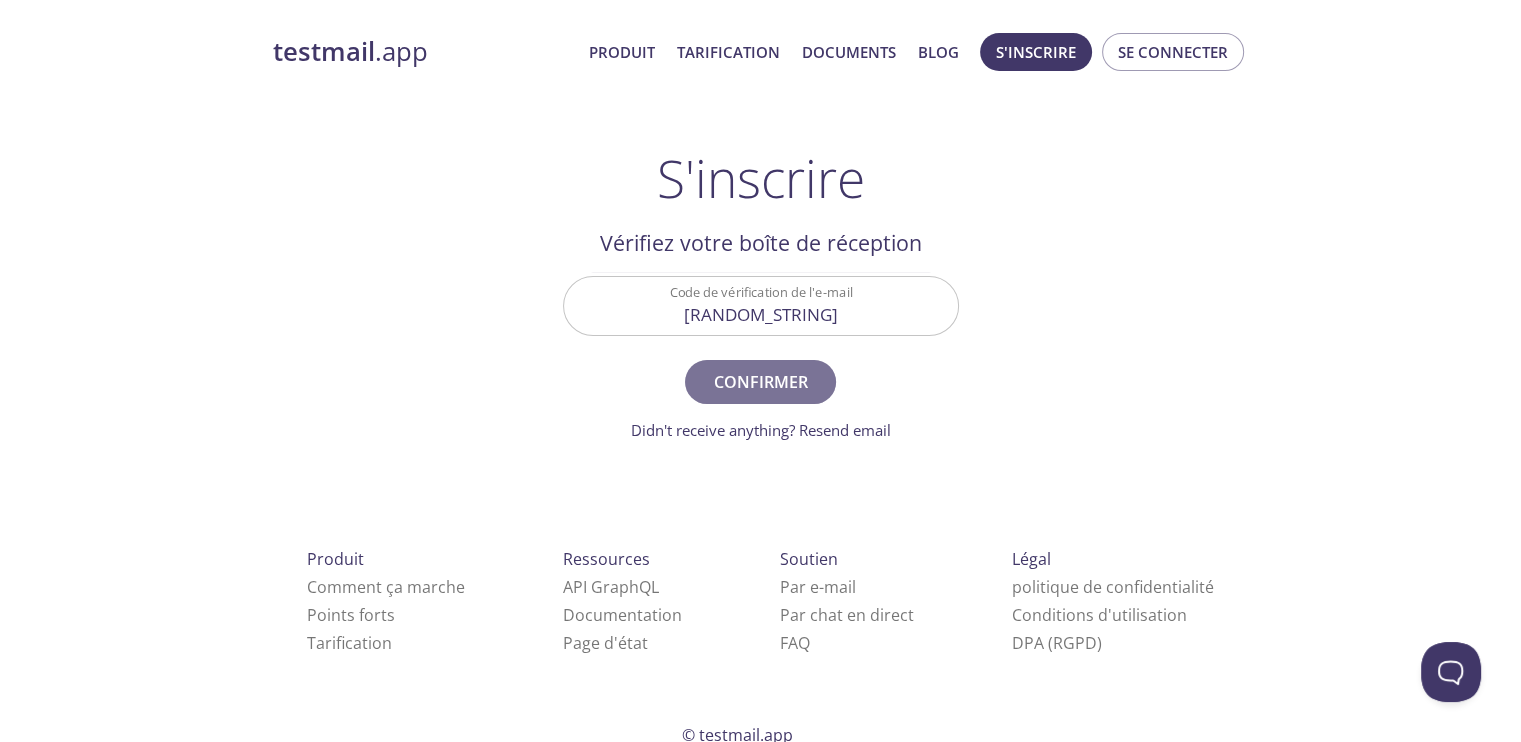 click on "Confirmer" at bounding box center (760, 382) 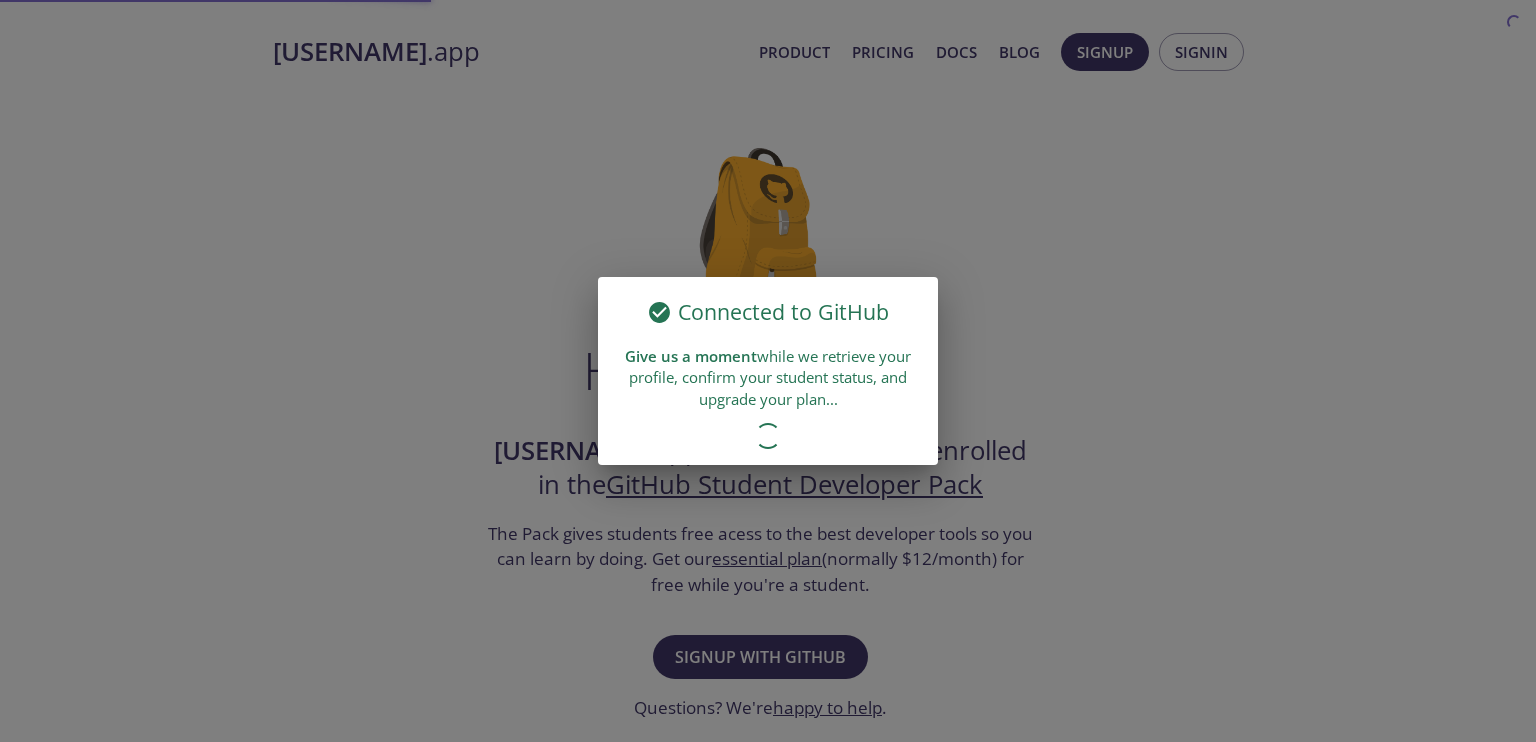 scroll, scrollTop: 0, scrollLeft: 0, axis: both 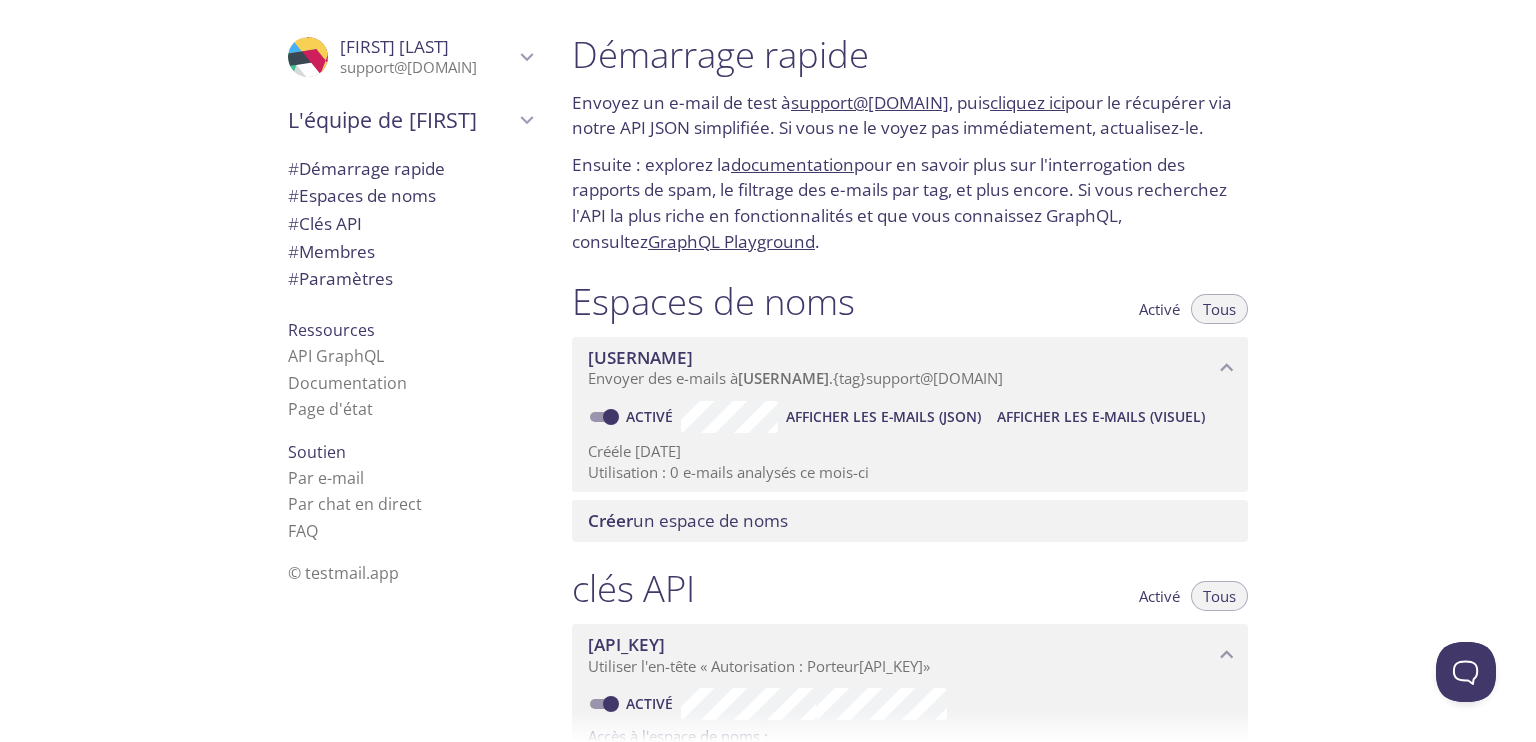 click on "Démarrage rapide Envoyez un e-mail de test à support@[DOMAIN] , puis cliquez ici pour le récupérer via notre API JSON simplifiée. Si vous ne le voyez pas immédiatement, actualisez-le. Ensuite : explorez la documentation pour en savoir plus sur l'interrogation des rapports de spam, le filtrage des e-mails par tag, et plus encore. Si vous recherchez l'API la plus riche en fonctionnalités et que vous connaissez GraphQL, consultez GraphQL Playground. Espaces de noms Activé Tous support@[DOMAIN] Envoyer des e-mails à support@[DOMAIN] . {tag} @[DOMAIN] Activé Afficher les e-mails (JSON) Afficher les e-mails (visuel) Créé le [DATE] Utilisation : 0 e-mails analysés ce mois-ci Créer un espace de noms clés API Activé Tous [API_KEY] Utiliser l'en-tête « Autorisation : Porteur [API_KEY] » Activé Accès à l'espace de noms : support@[DOMAIN] Créé le [DATE] Utilisation : 0 appels API ce mois-ci Créer Tous" at bounding box center [1046, 371] 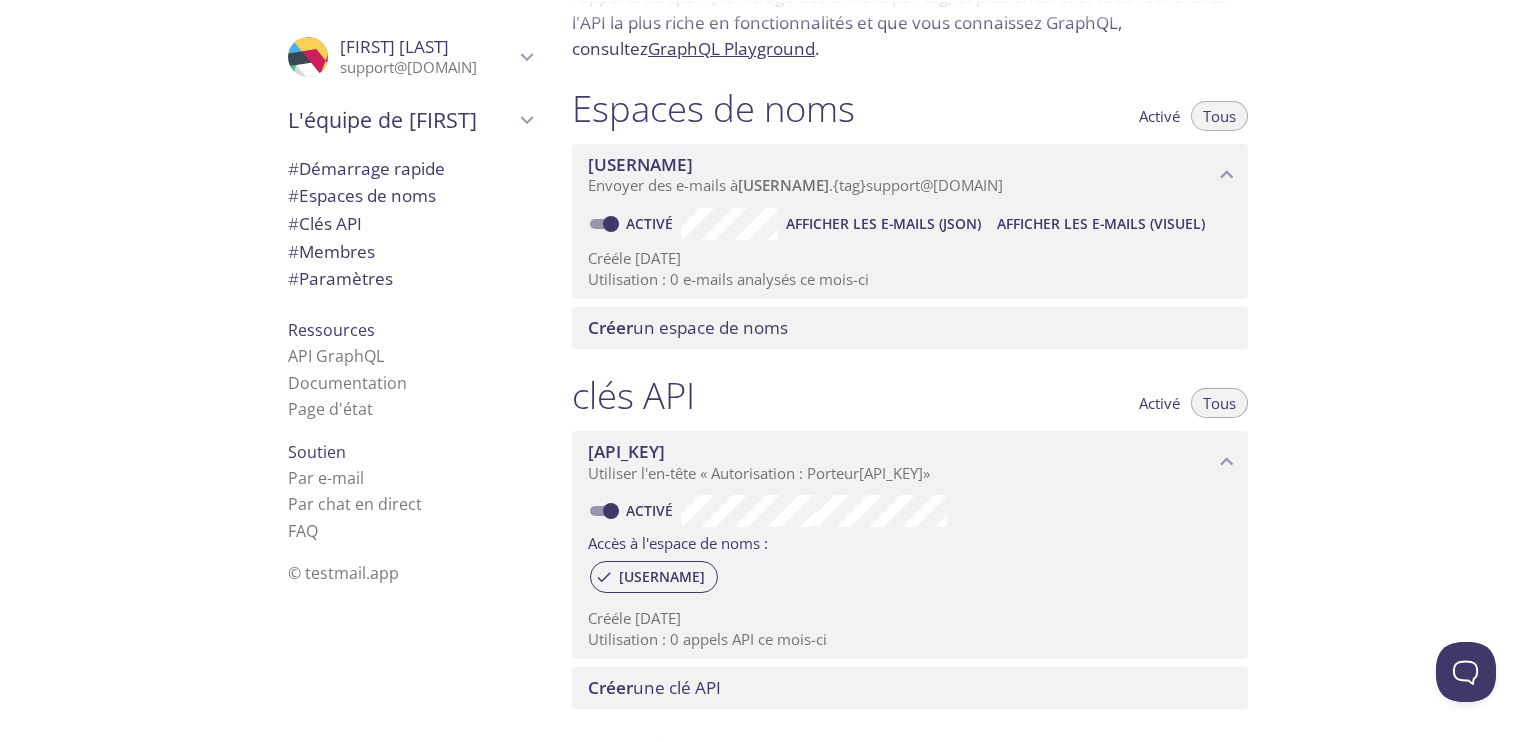 scroll, scrollTop: 200, scrollLeft: 0, axis: vertical 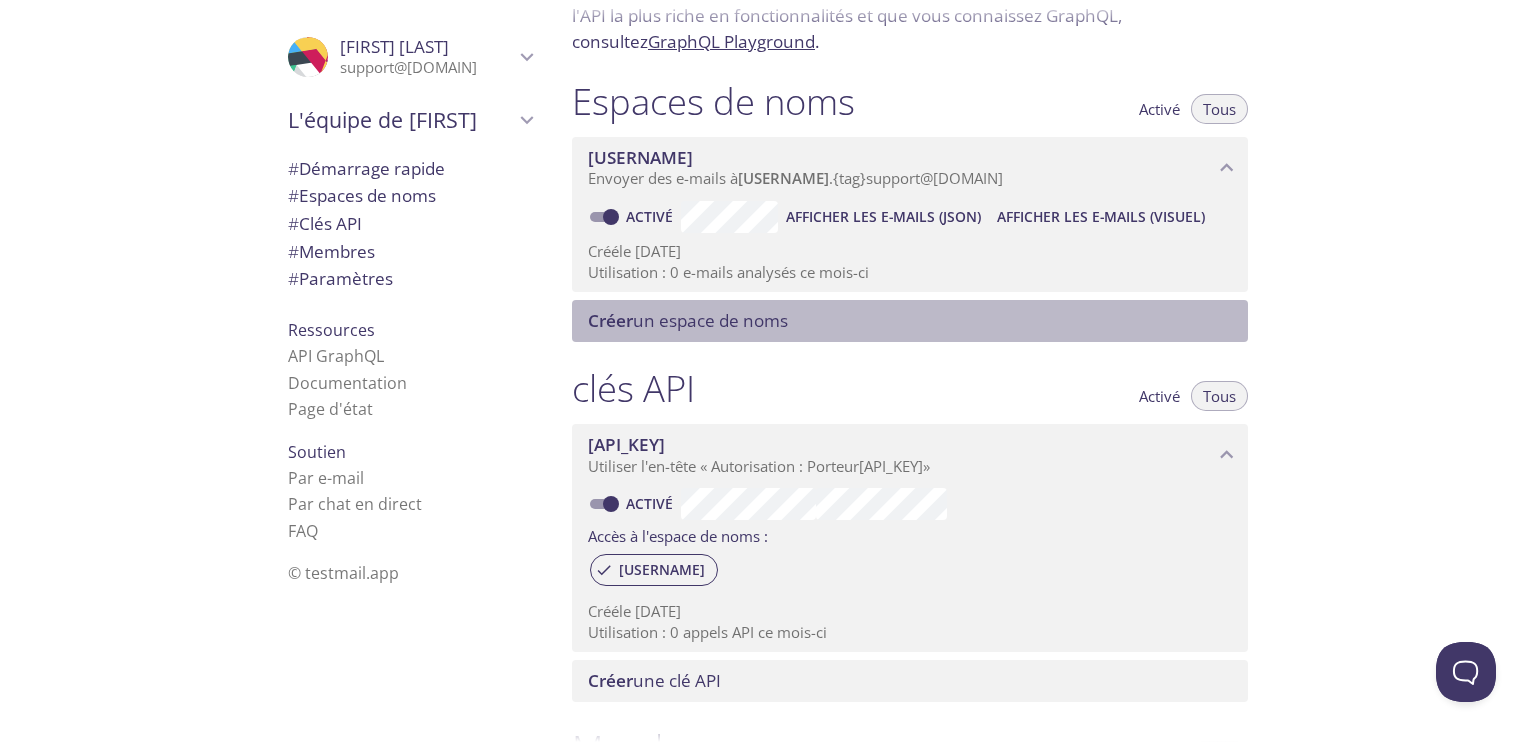 click on "un espace de noms" at bounding box center [610, 320] 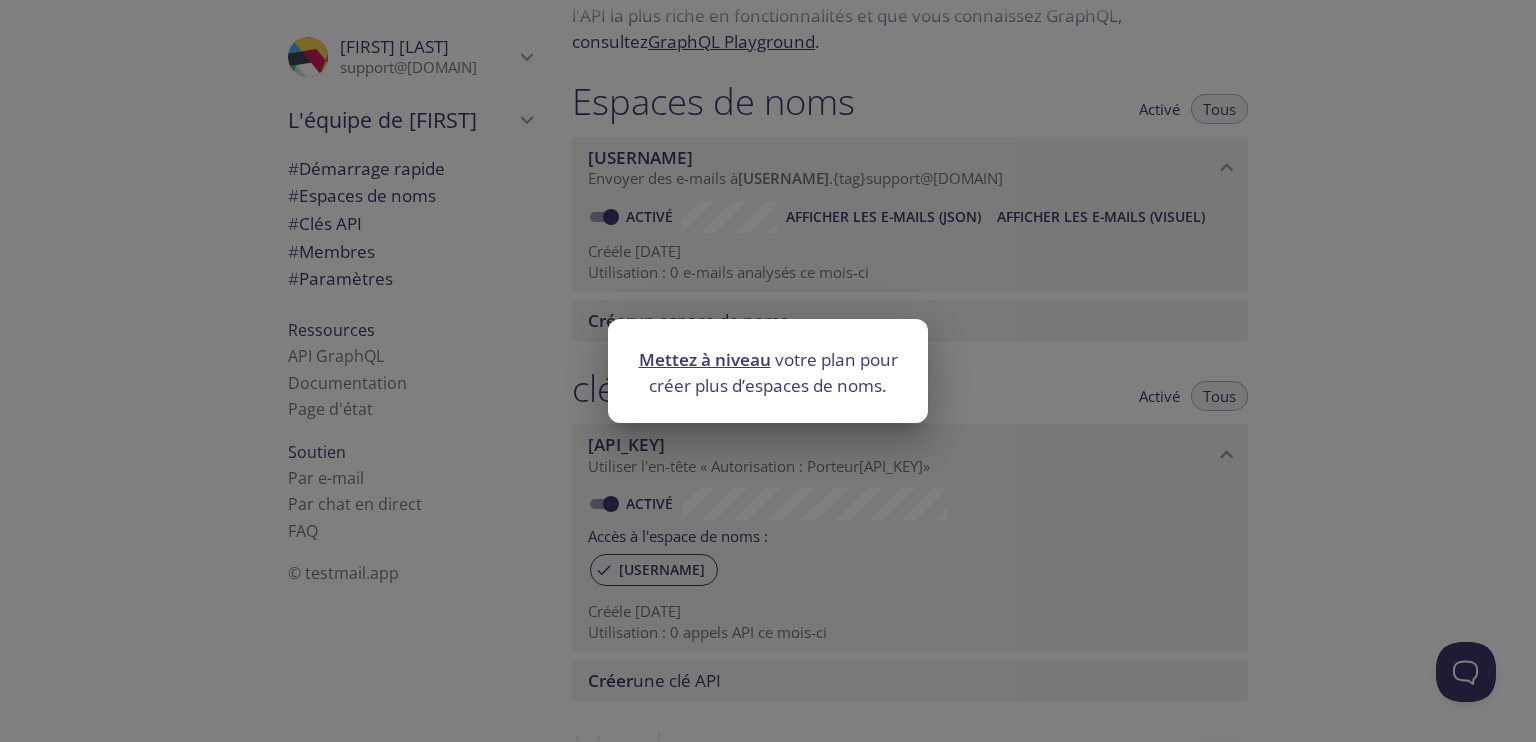 click on "Mettez à niveau    votre plan pour créer plus d’espaces de noms." at bounding box center [768, 371] 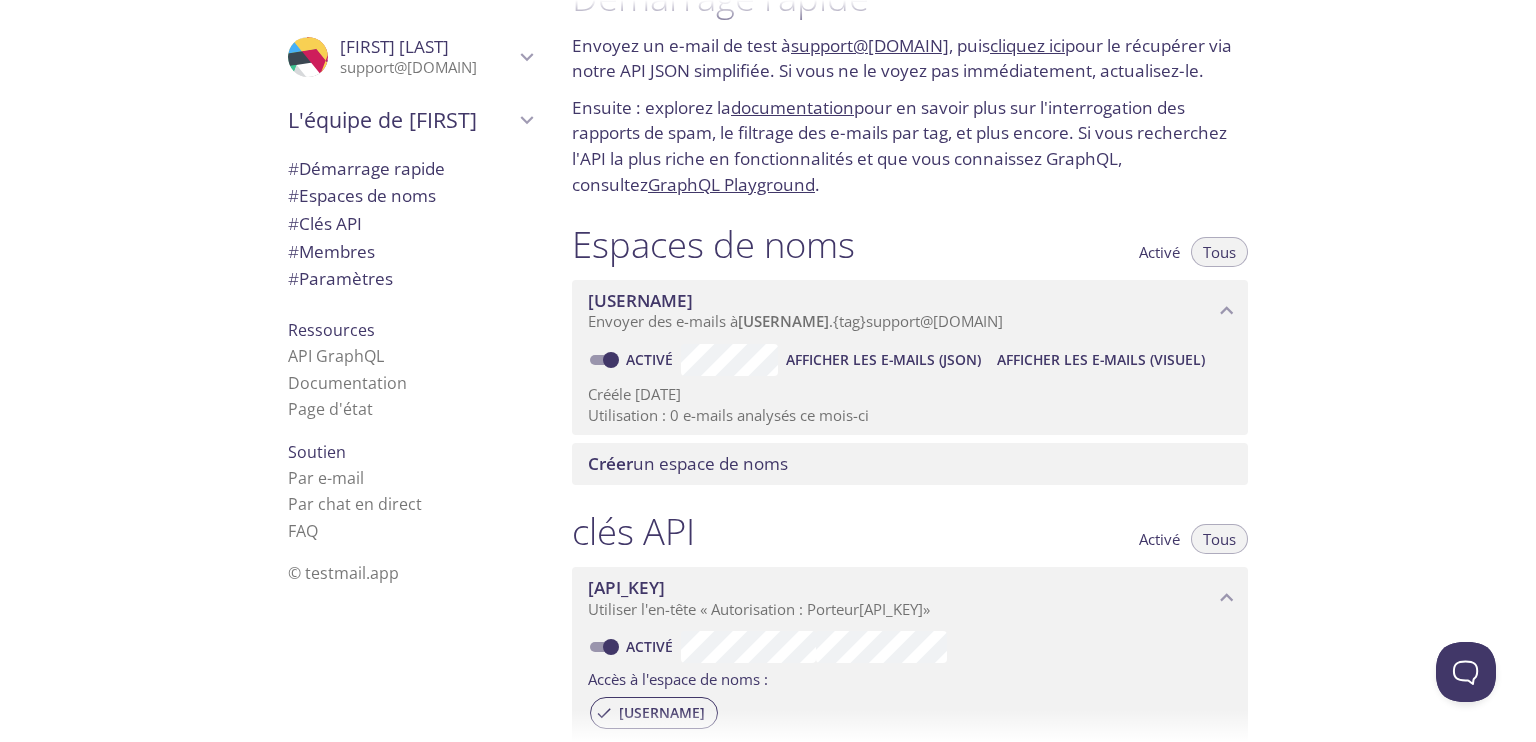 scroll, scrollTop: 0, scrollLeft: 0, axis: both 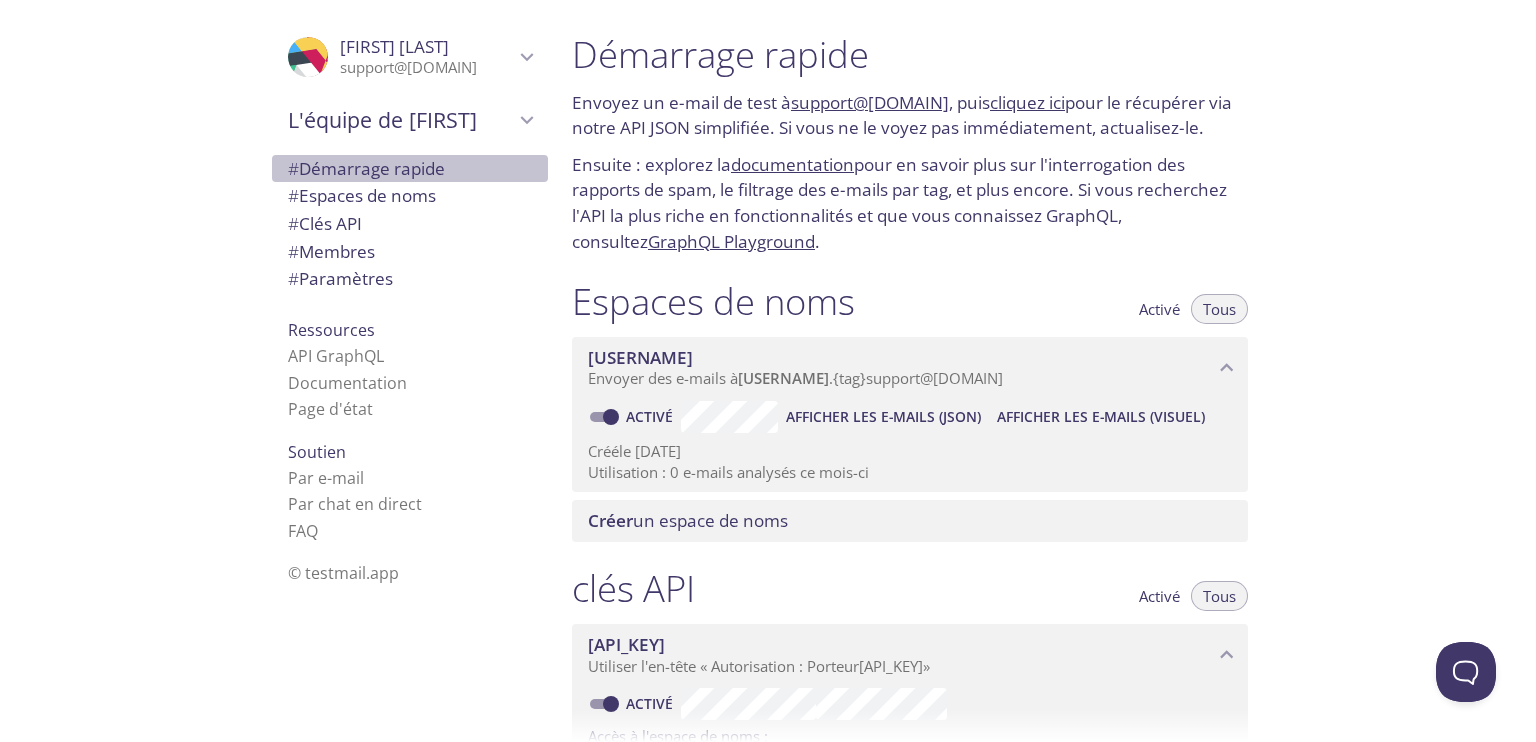 click on "Démarrage rapide" at bounding box center (293, 168) 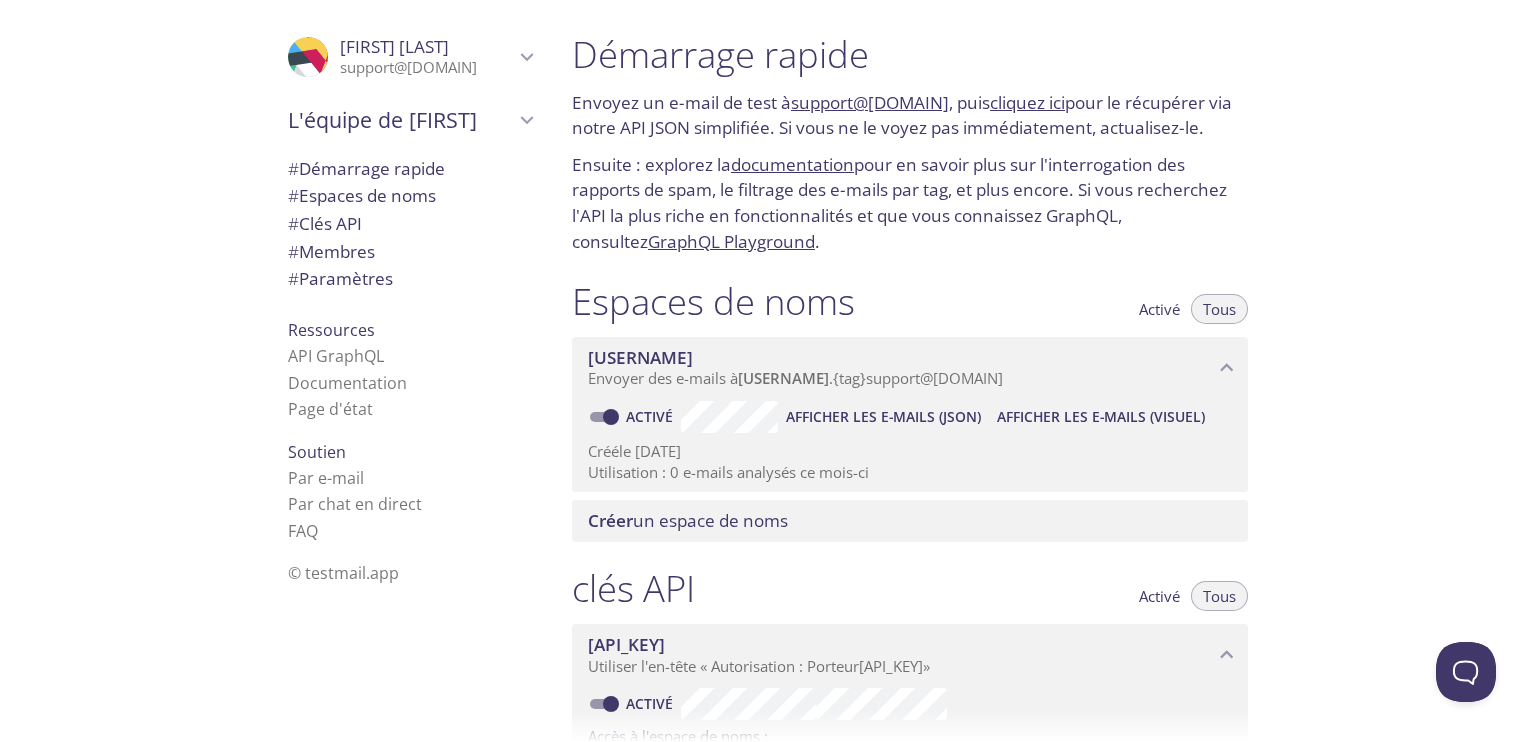 click on "y3a1m.test@inbox.testmail.app" at bounding box center (870, 102) 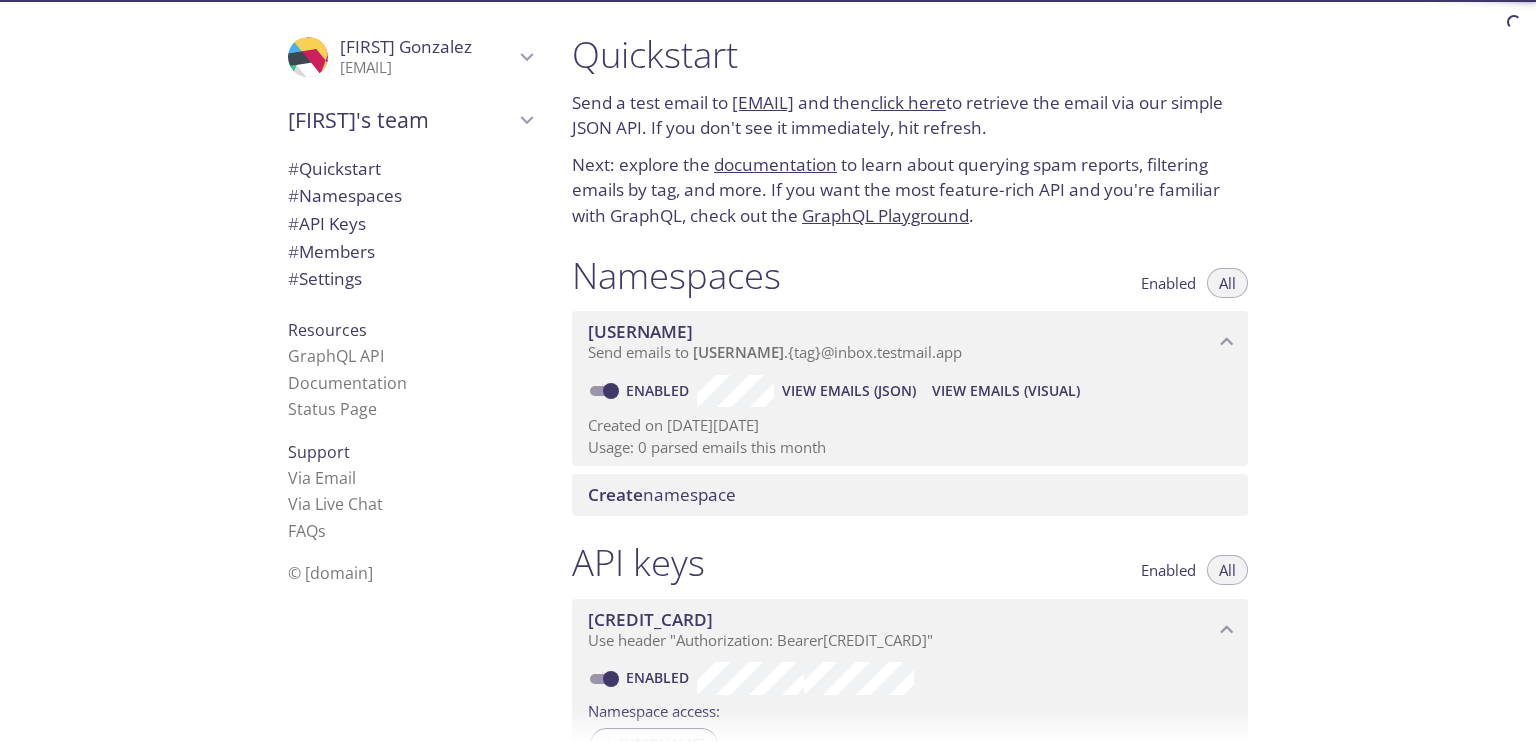 scroll, scrollTop: 0, scrollLeft: 0, axis: both 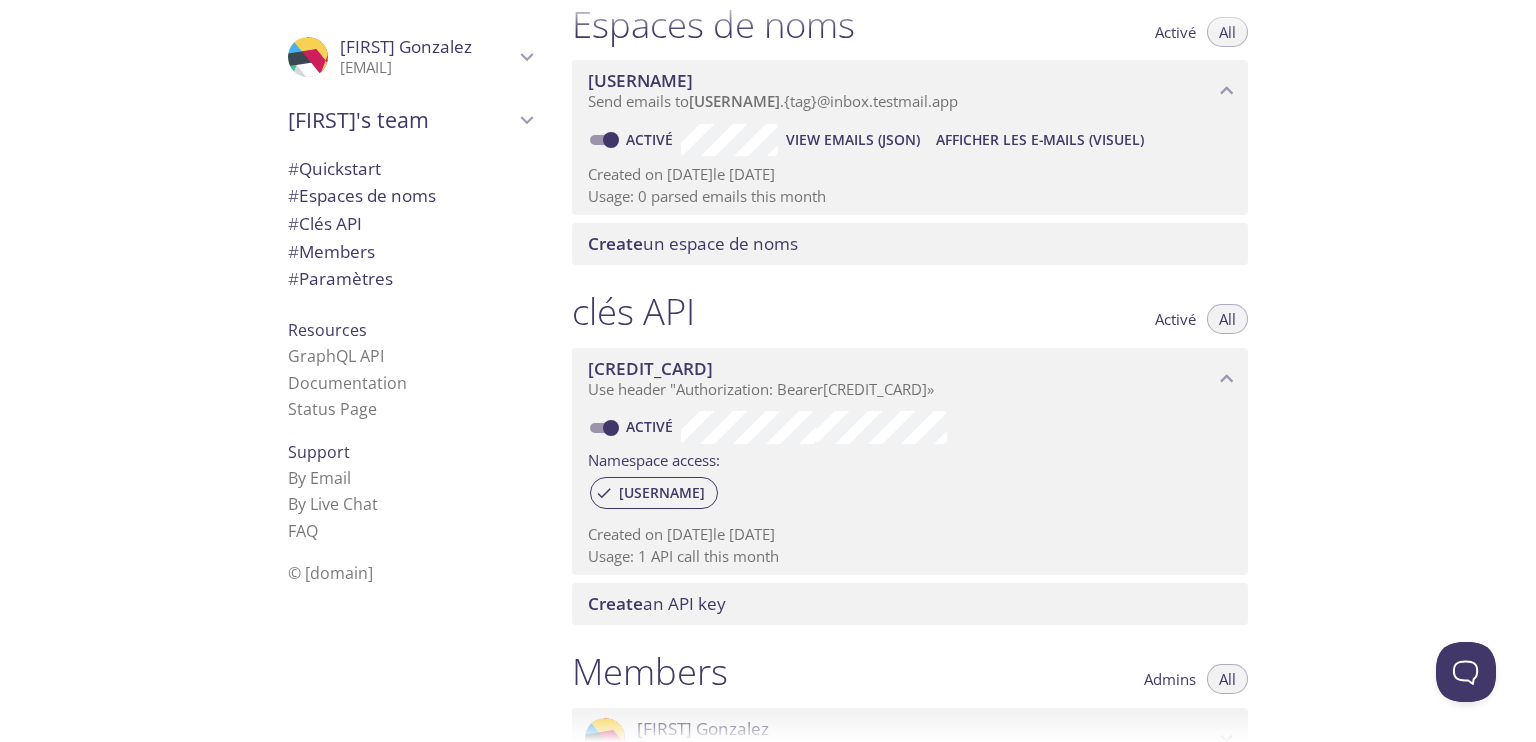 click on "Démarrage rapide Envoyez un e-mail de test à  y3a1m.test@inbox.testmail.app  , puis  cliquez ici  pour le récupérer via notre API JSON simplifiée. Si vous ne le voyez pas immédiatement, actualisez-le.     Ensuite : explorez la  documentation  pour en savoir plus sur l'interrogation des rapports de spam, le filtrage des e-mails par tag, et plus encore. Si vous recherchez l'API la plus riche en fonctionnalités et que vous connaissez GraphQL, consultez  GraphQL Playground  .       Espaces de noms Activé Tous y3a1m Envoyer des e-mails à  y3a1m  .  {tag}  @inbox.testmail.app   Activé Afficher les e-mails (JSON) Afficher les e-mails (visuel) Créé  le 2 juillet 2025 Utilisation : 0 e-mails analysés ce mois-ci Créer  un espace de noms clés API Activé Tous 63730***-****-****-****-*******e9dd1 Utiliser l'en-tête « Autorisation : Porteur  63730***-****-****-****-*******e9dd1  » Activé Accès à l'espace de noms : y3a1m Créé  le 2 juillet 2025 Utilisation : 1 appel API ce mois-ci Créer Tous" at bounding box center (1046, 371) 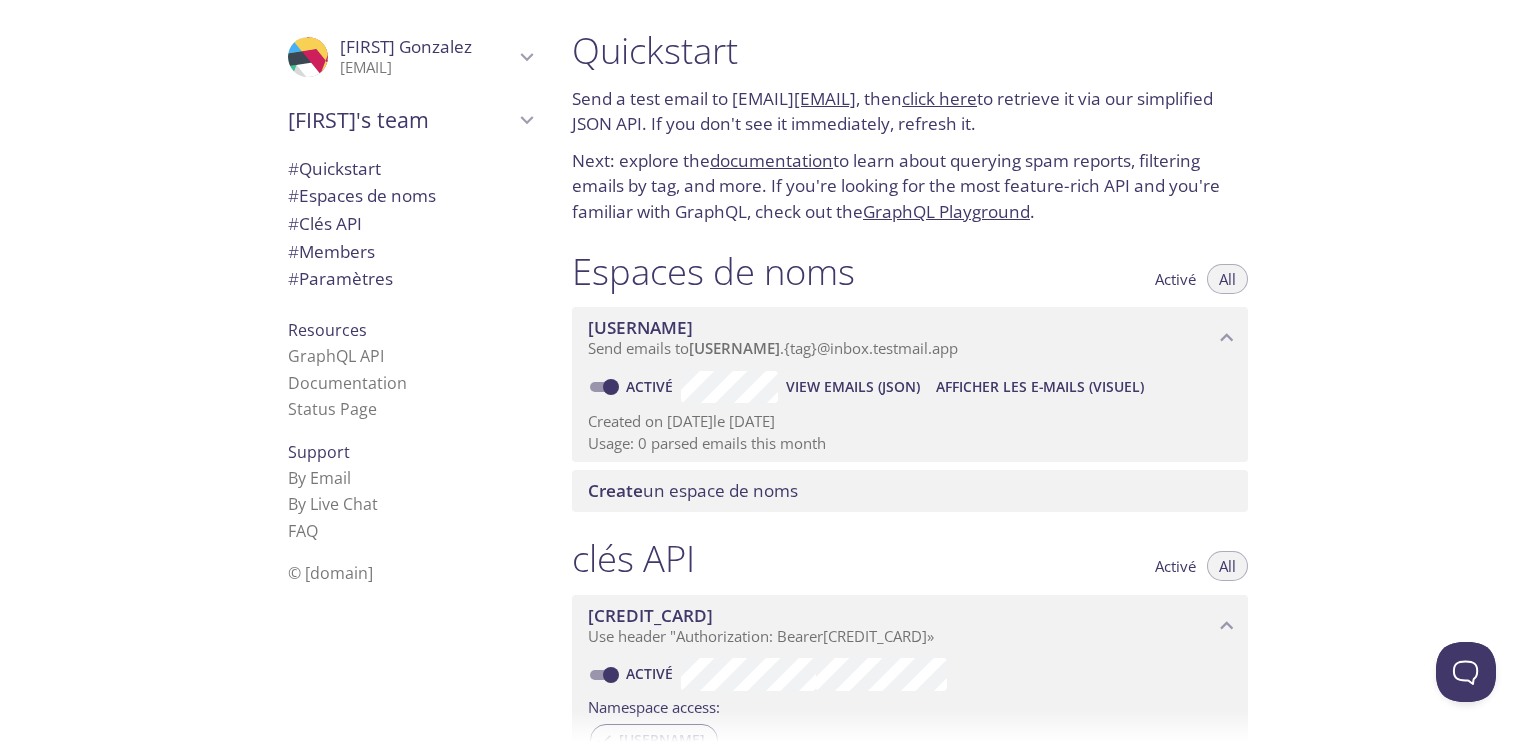 scroll, scrollTop: 0, scrollLeft: 0, axis: both 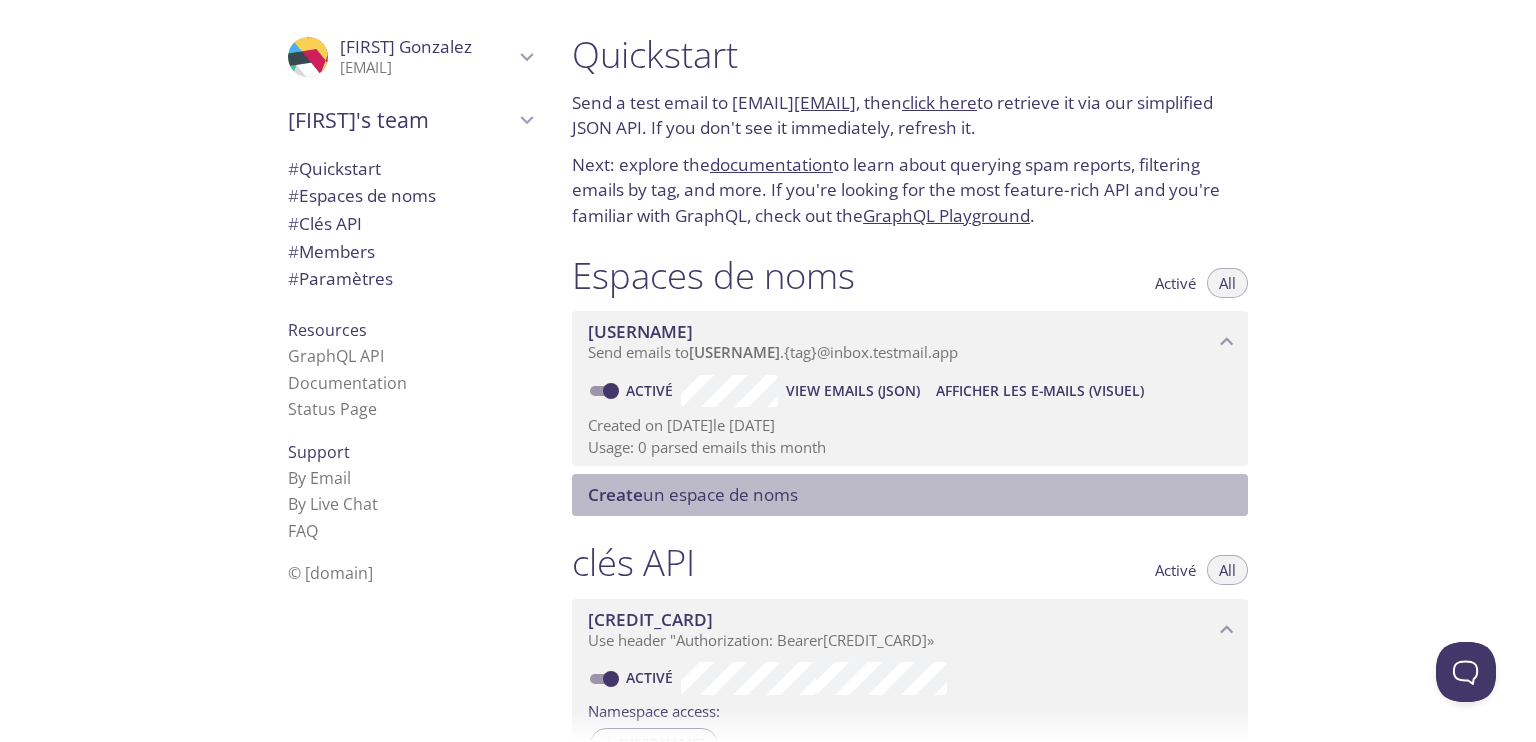 click on "un espace de noms" at bounding box center [615, 494] 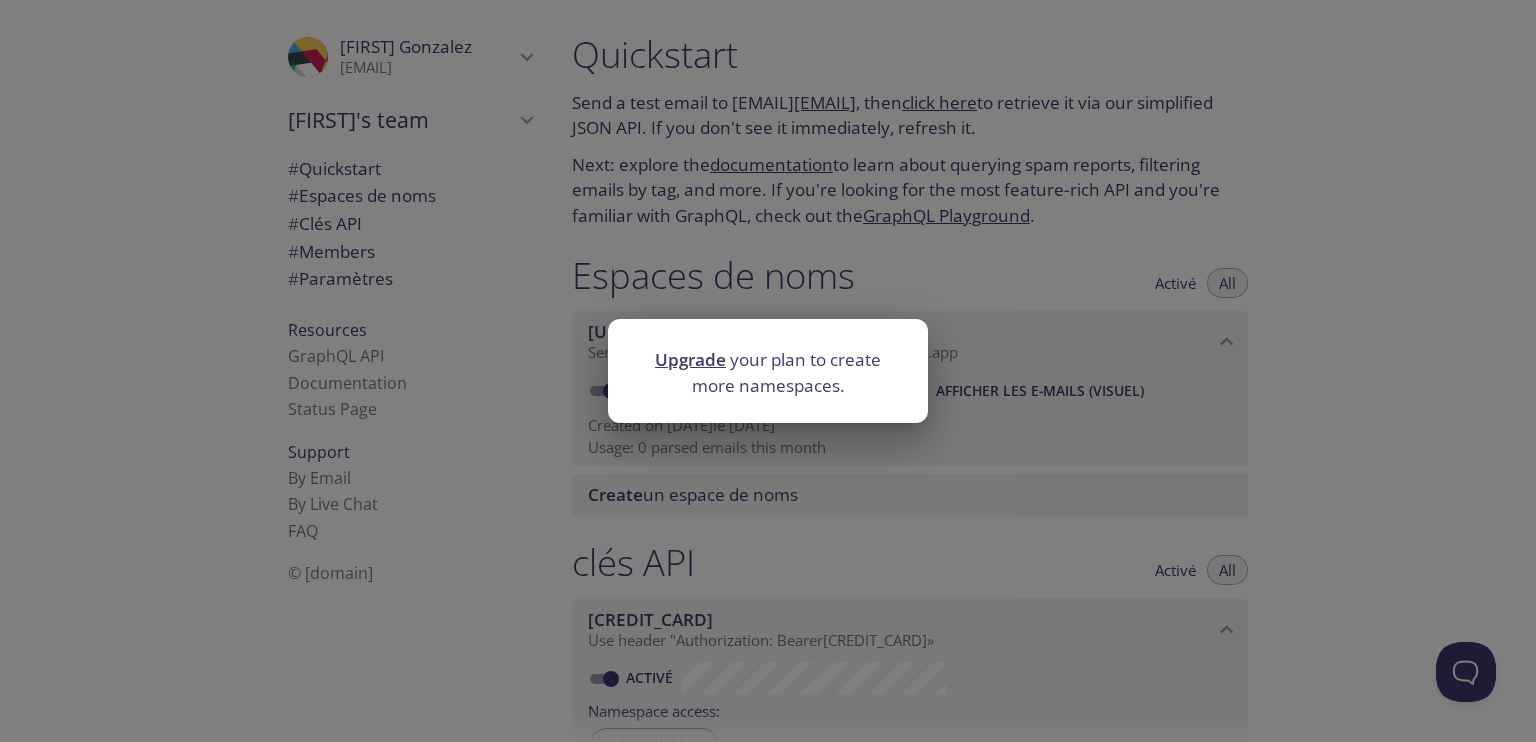 click on "Upgrade   your plan to create more namespaces." at bounding box center (768, 371) 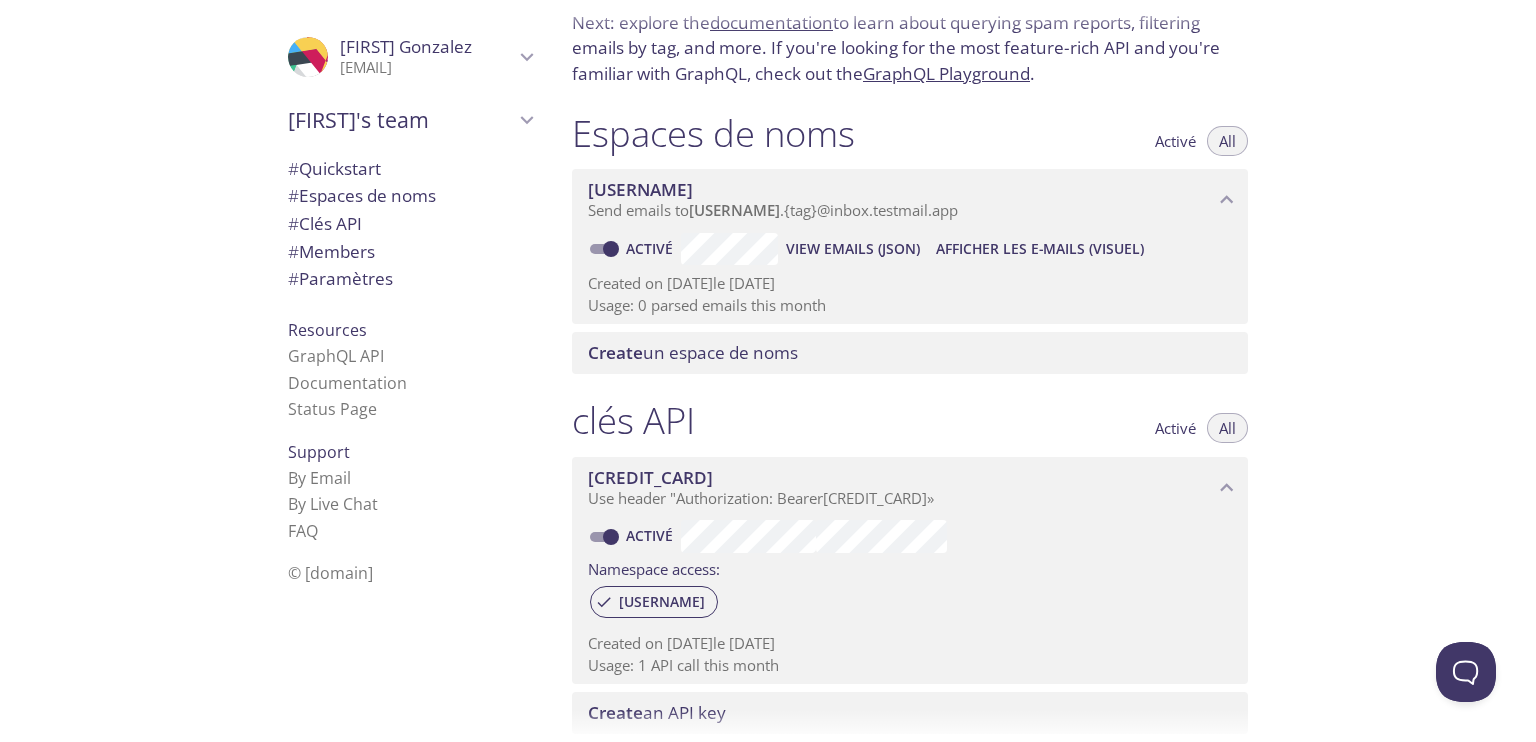 scroll, scrollTop: 200, scrollLeft: 0, axis: vertical 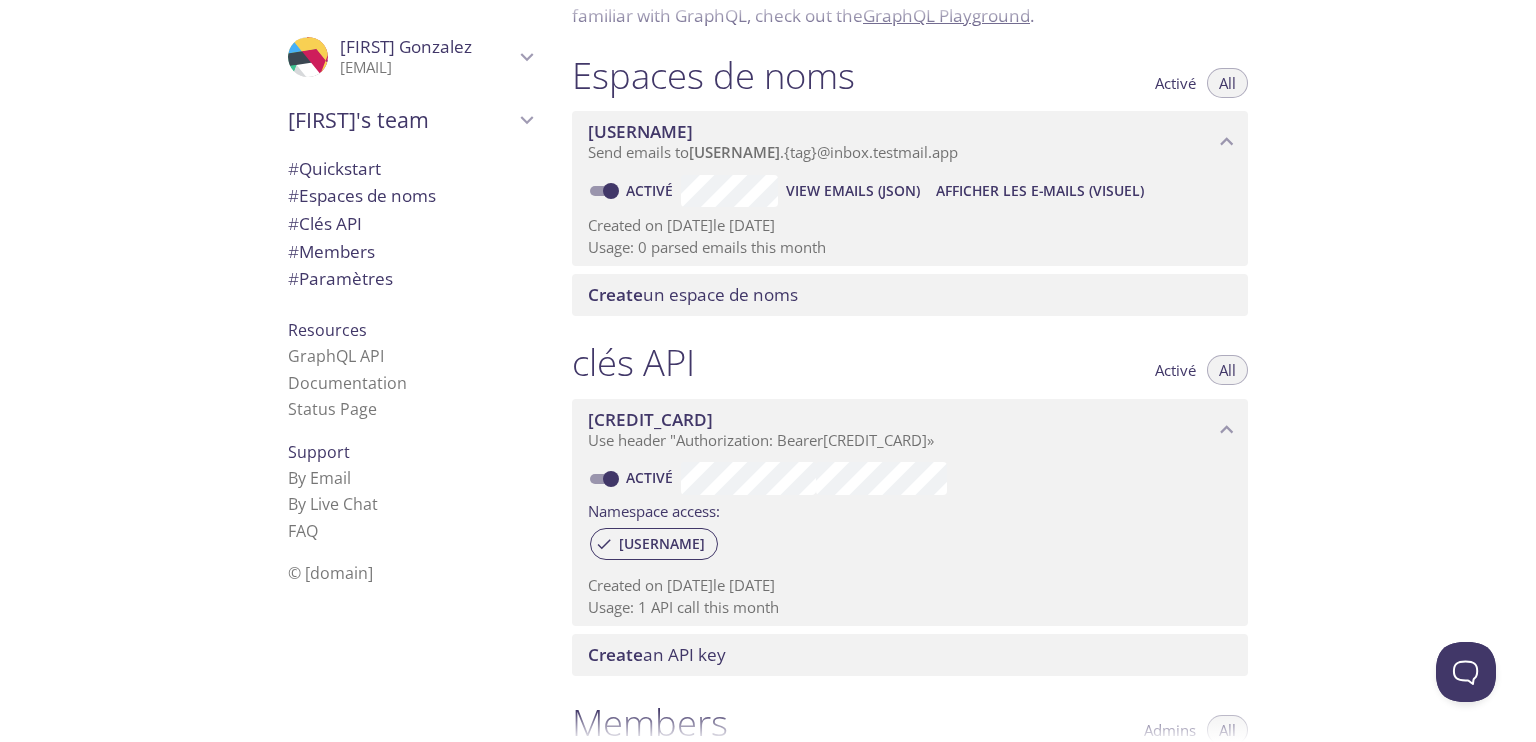 click on "Afficher les e-mails (visuel)" at bounding box center (853, 190) 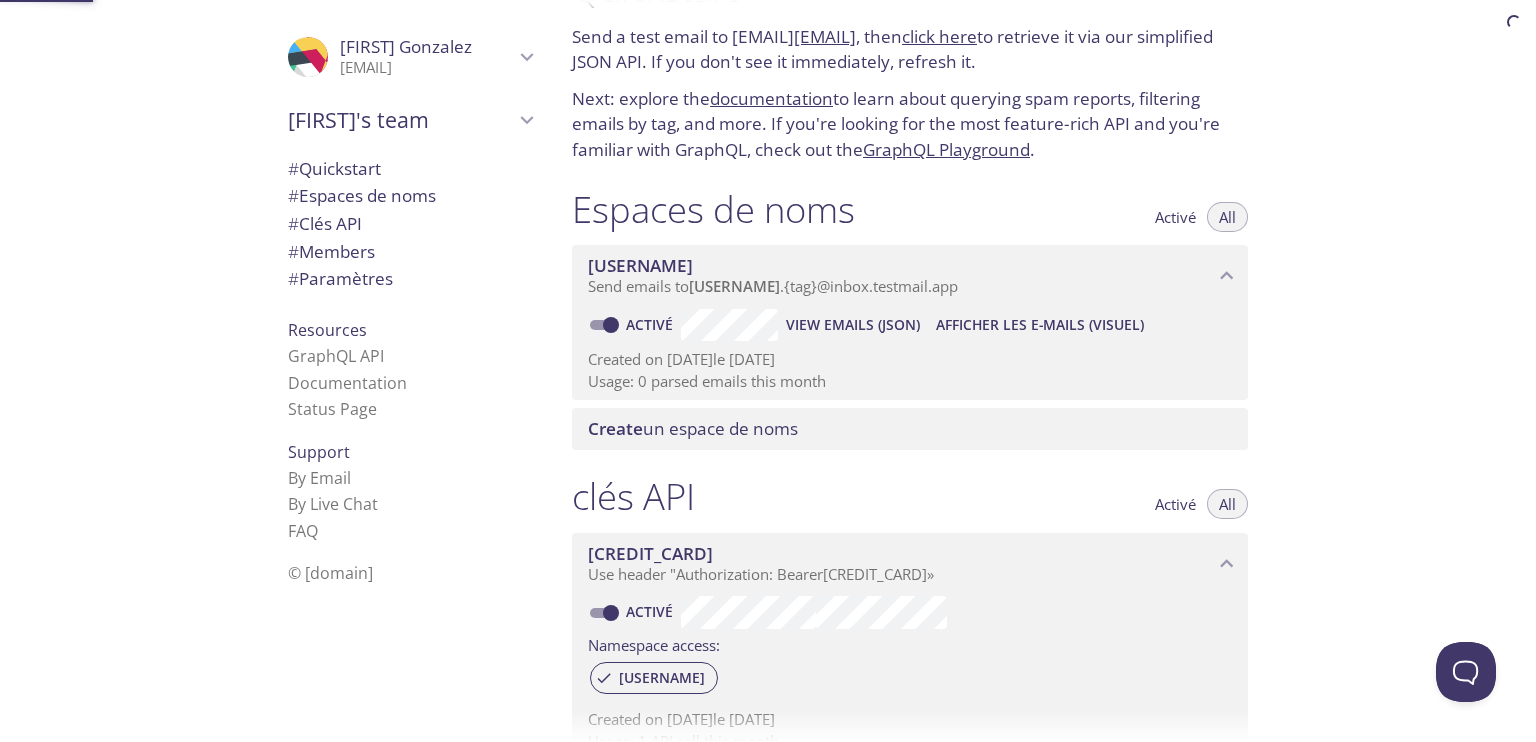 scroll, scrollTop: 32, scrollLeft: 0, axis: vertical 